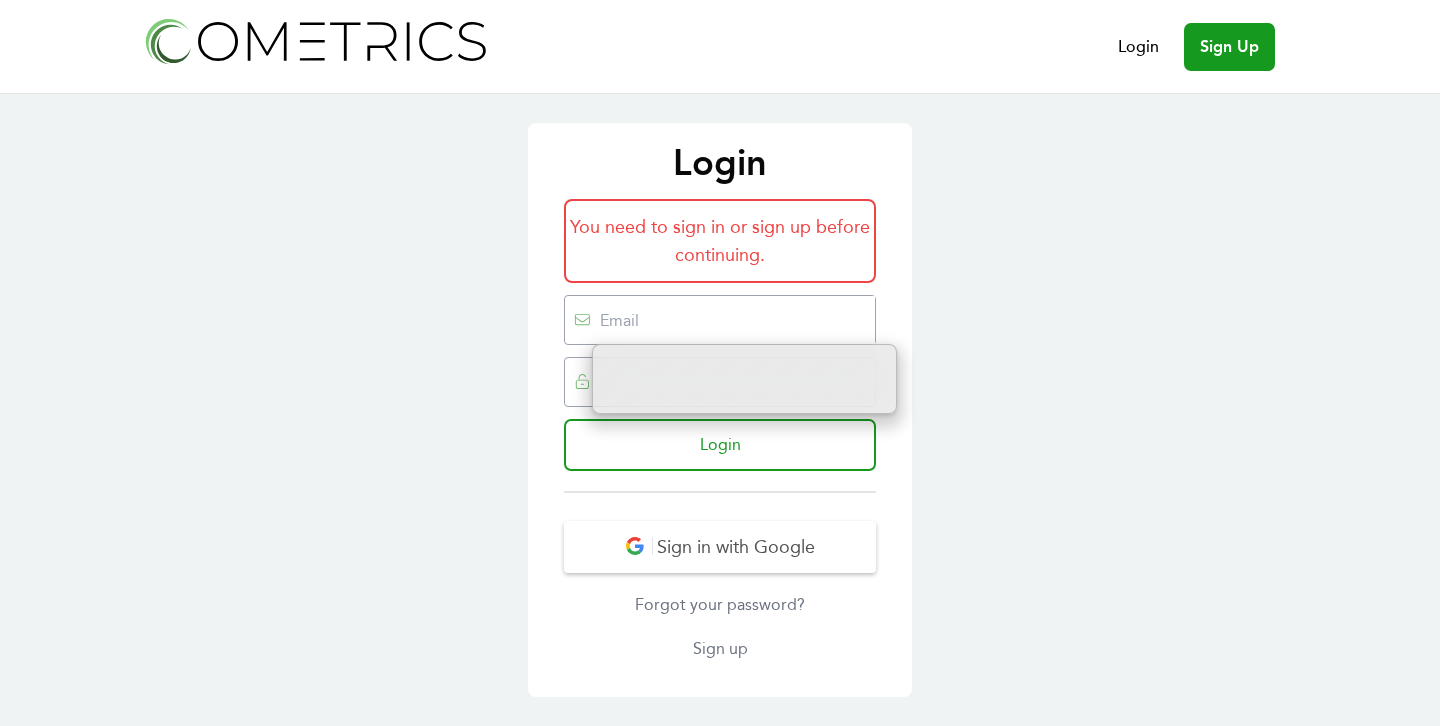 scroll, scrollTop: 0, scrollLeft: 0, axis: both 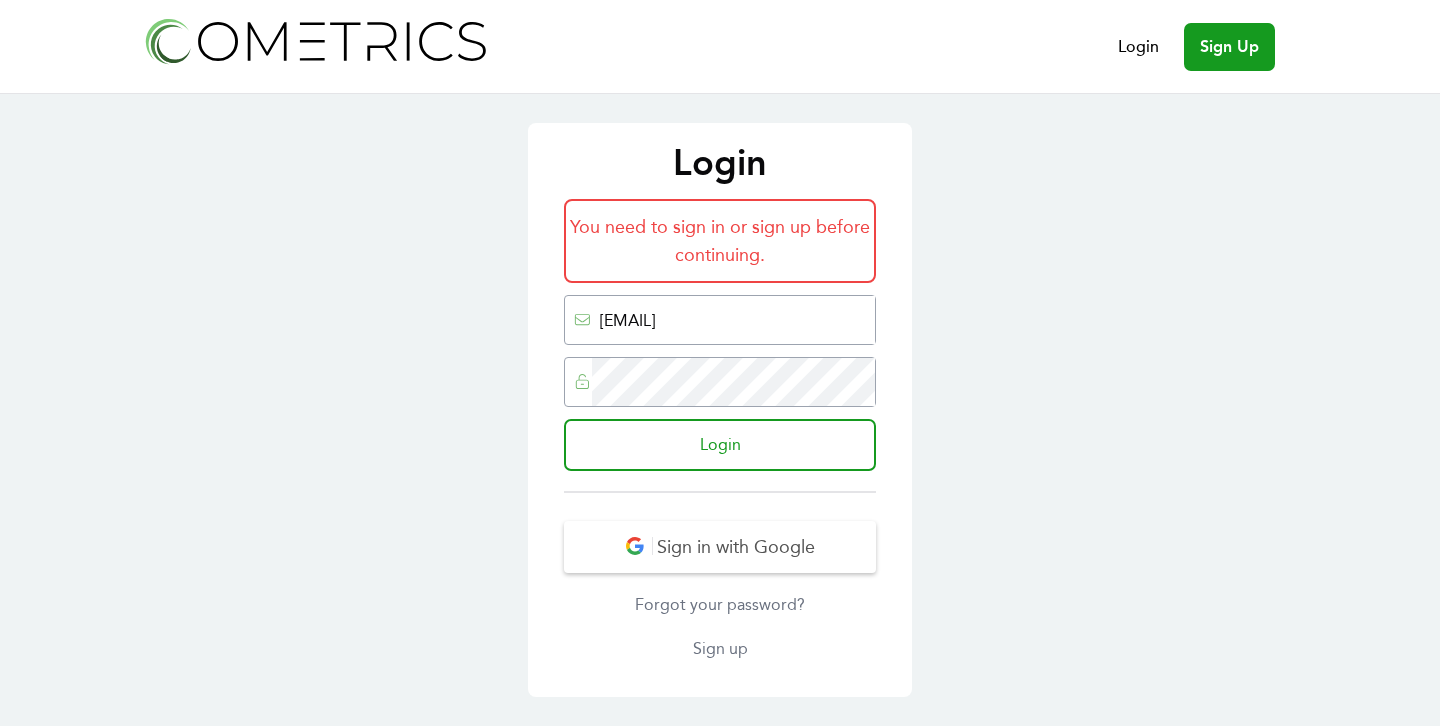 type on "[EMAIL]" 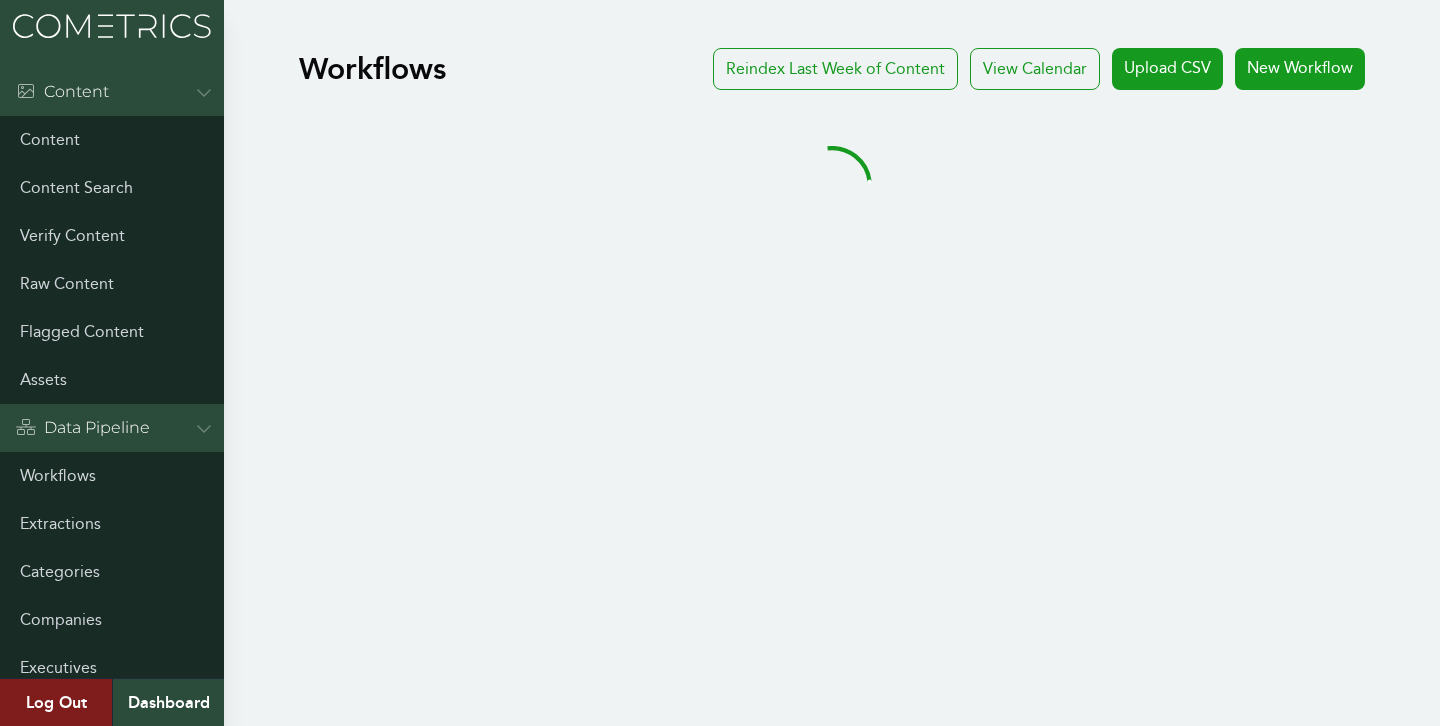 scroll, scrollTop: 0, scrollLeft: 0, axis: both 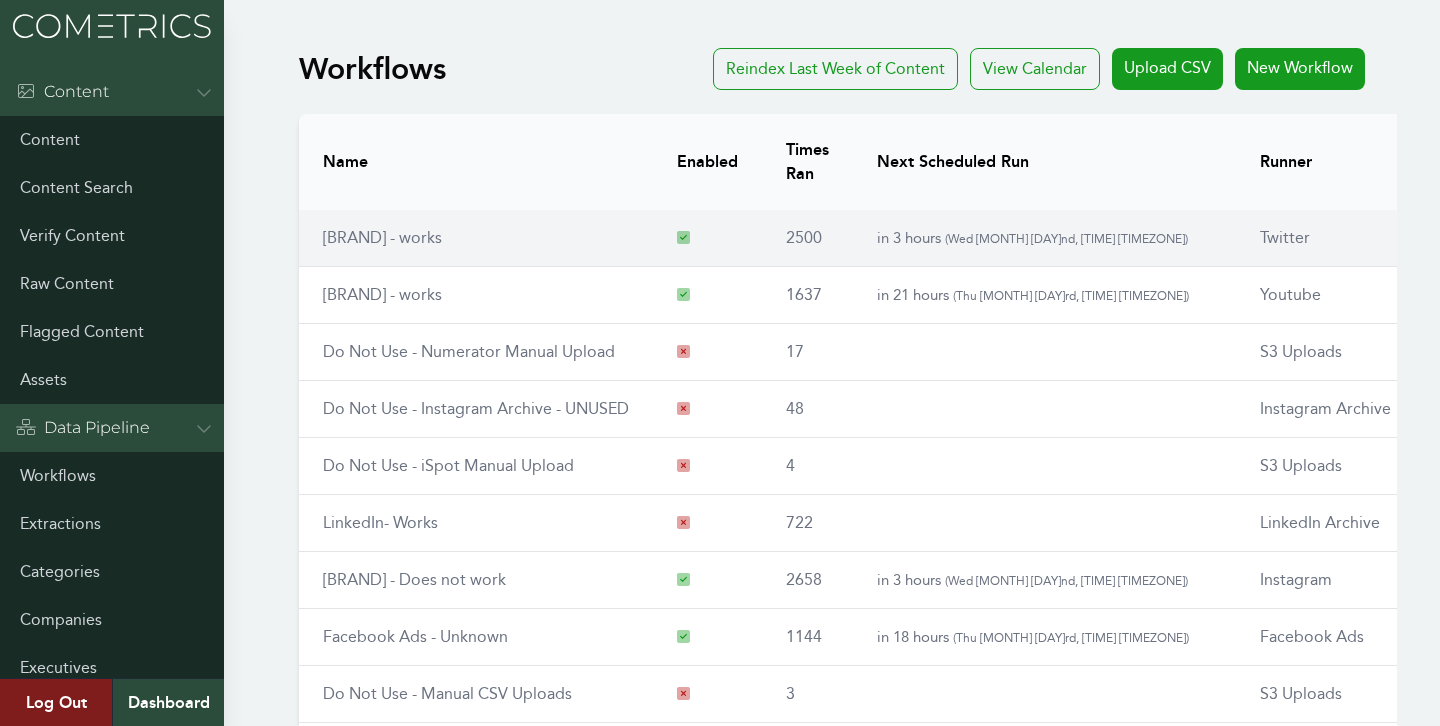 click on "Twitter - works" at bounding box center (382, 237) 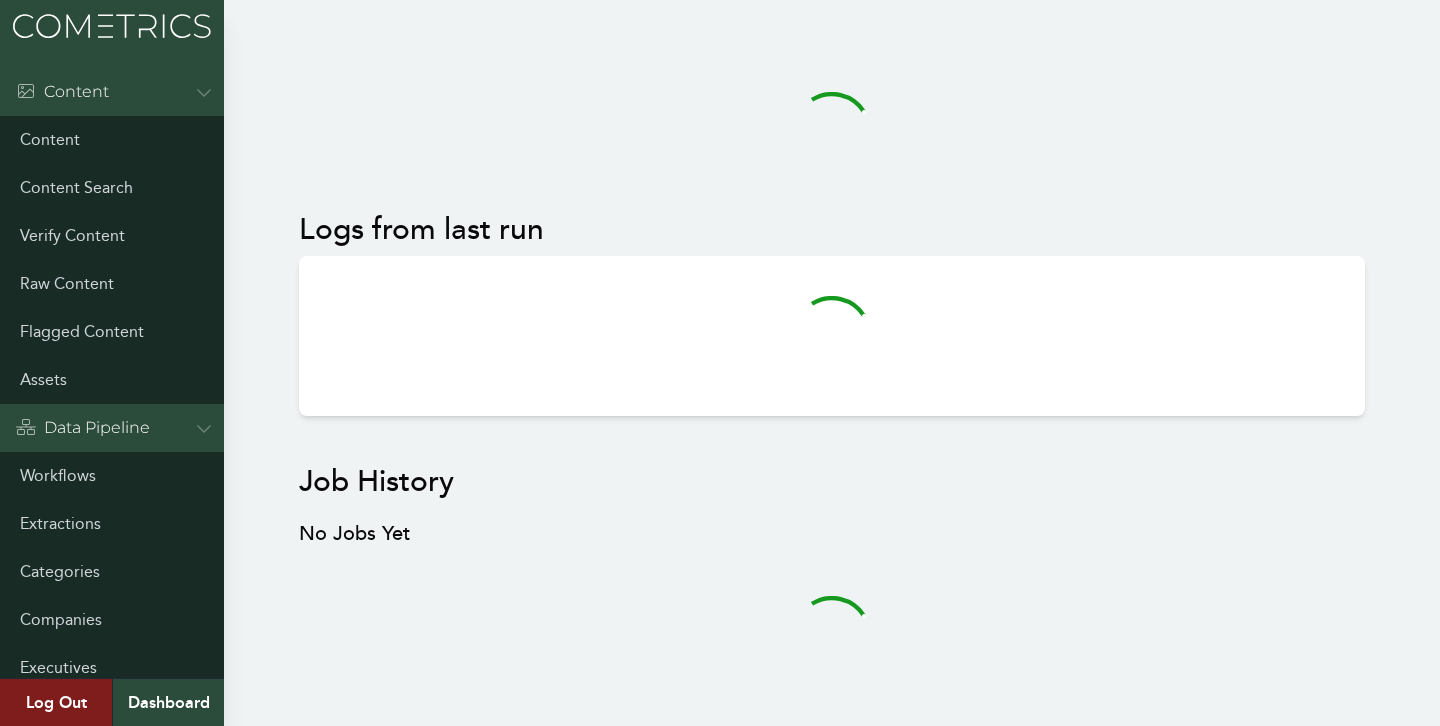 scroll, scrollTop: 0, scrollLeft: 0, axis: both 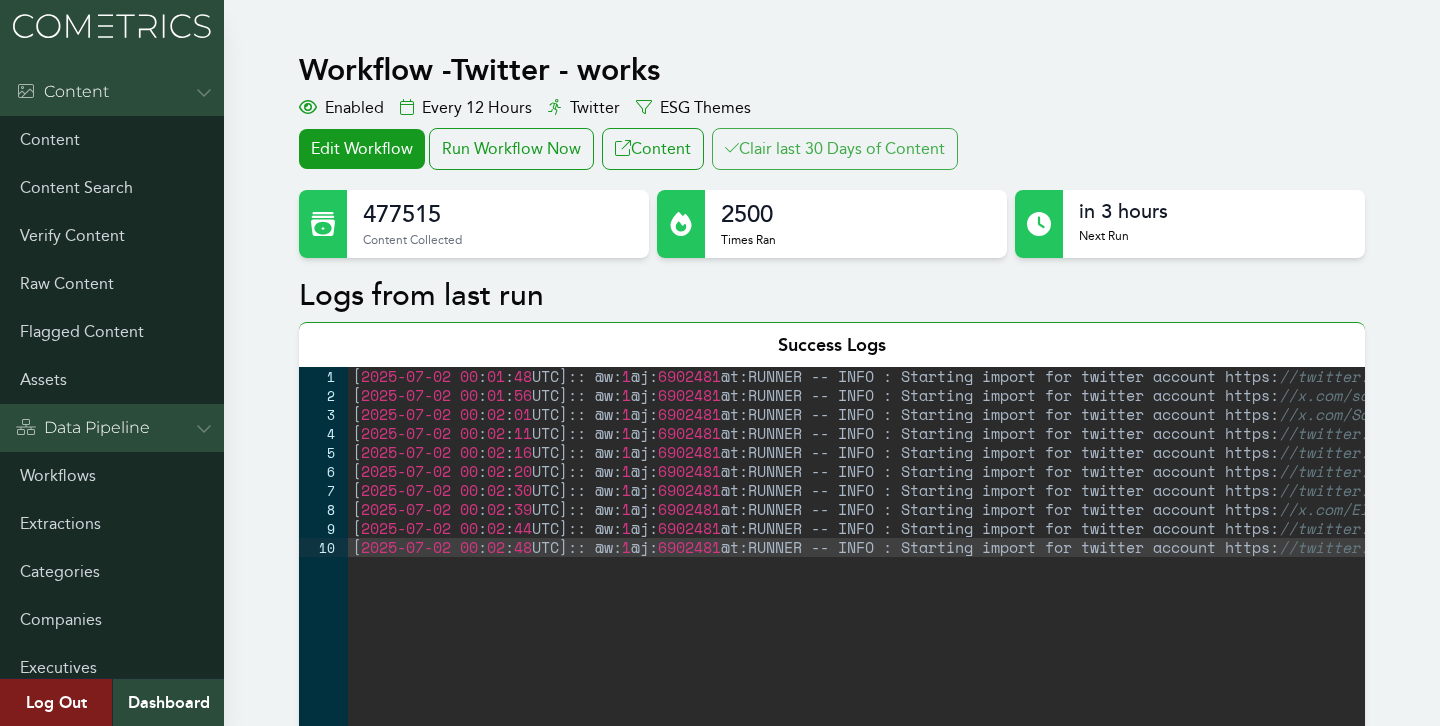 click on "Clair last 30 Days of Content" at bounding box center (835, 149) 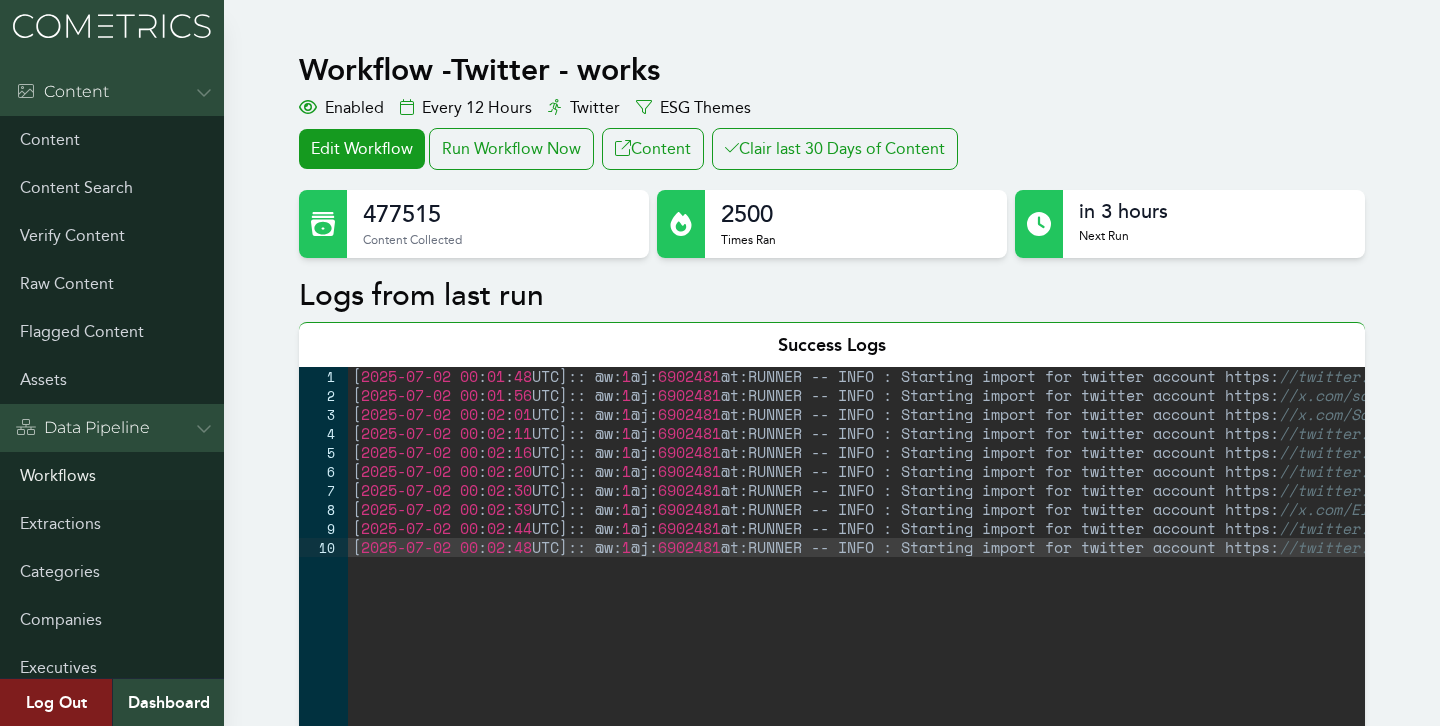 click on "Workflows" at bounding box center (112, 476) 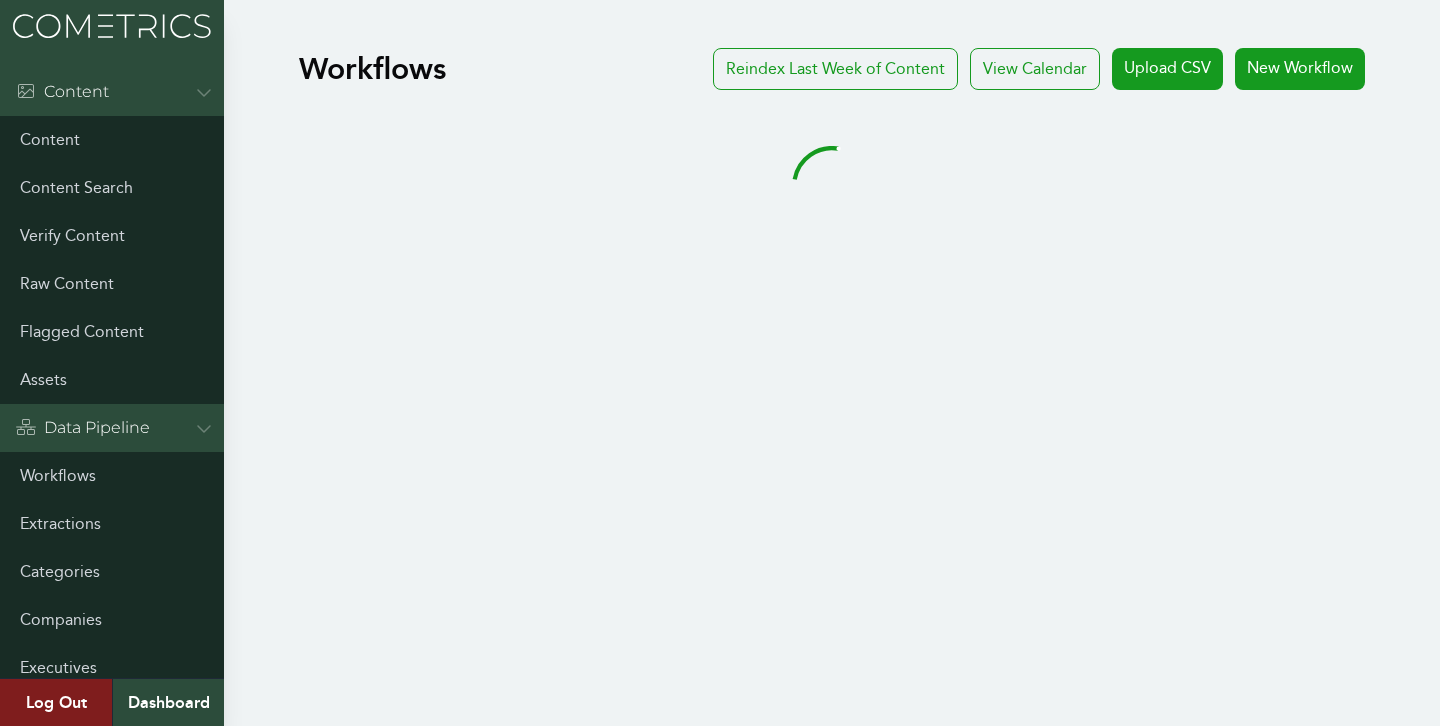 scroll, scrollTop: 0, scrollLeft: 0, axis: both 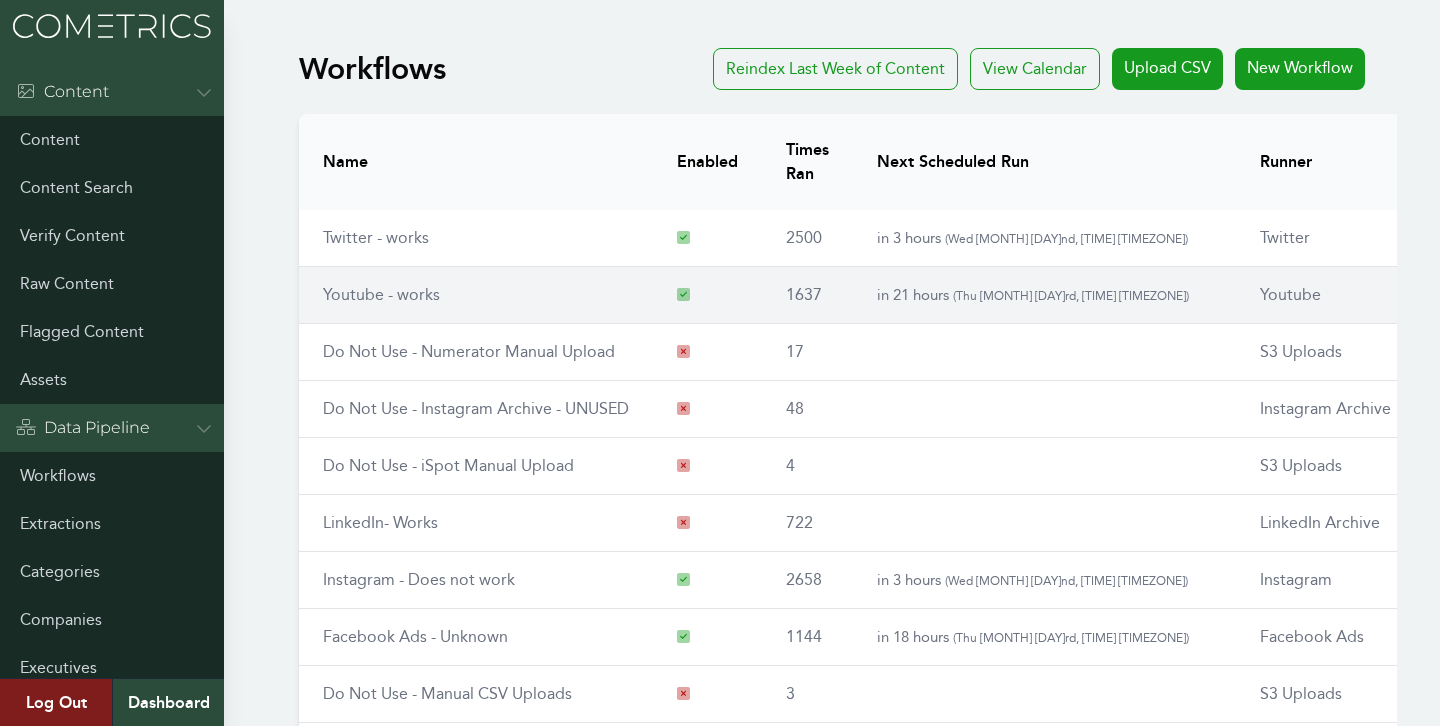 click on "Youtube - works" at bounding box center [381, 294] 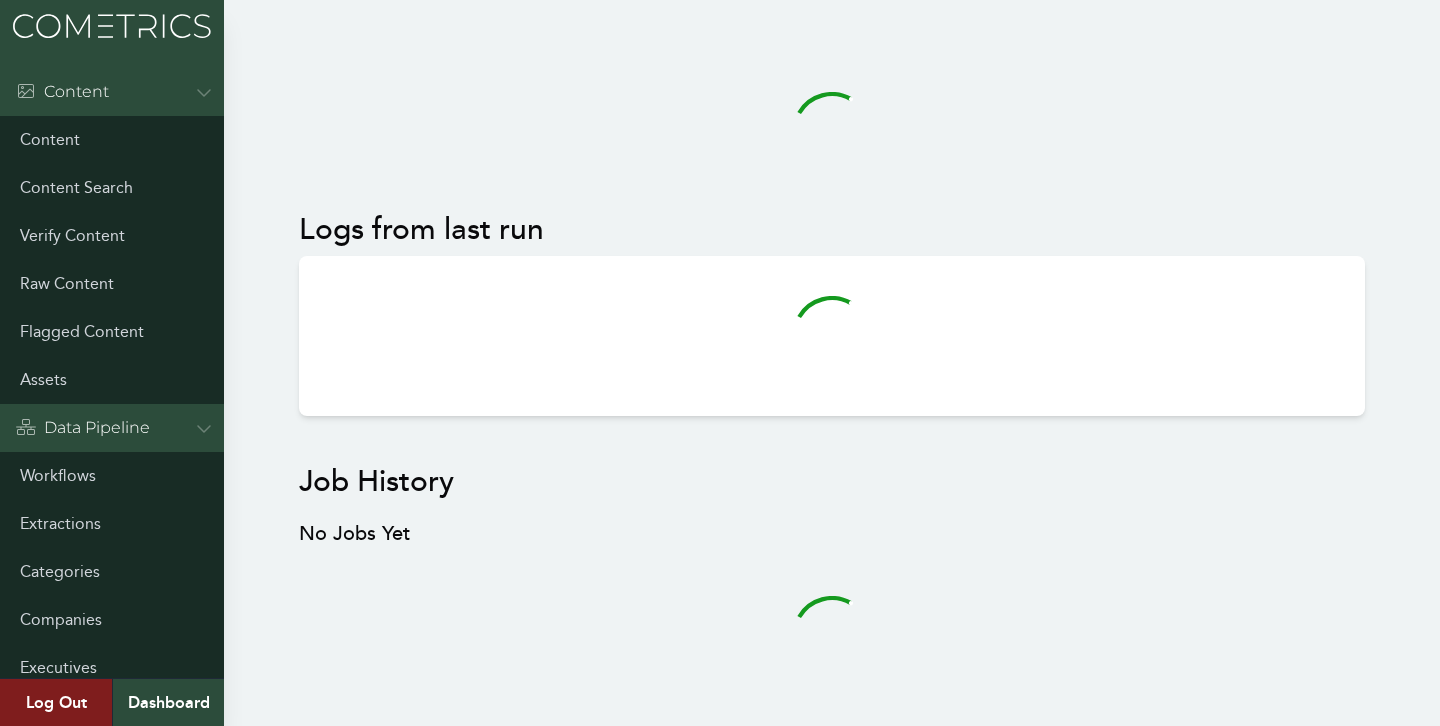 scroll, scrollTop: 0, scrollLeft: 0, axis: both 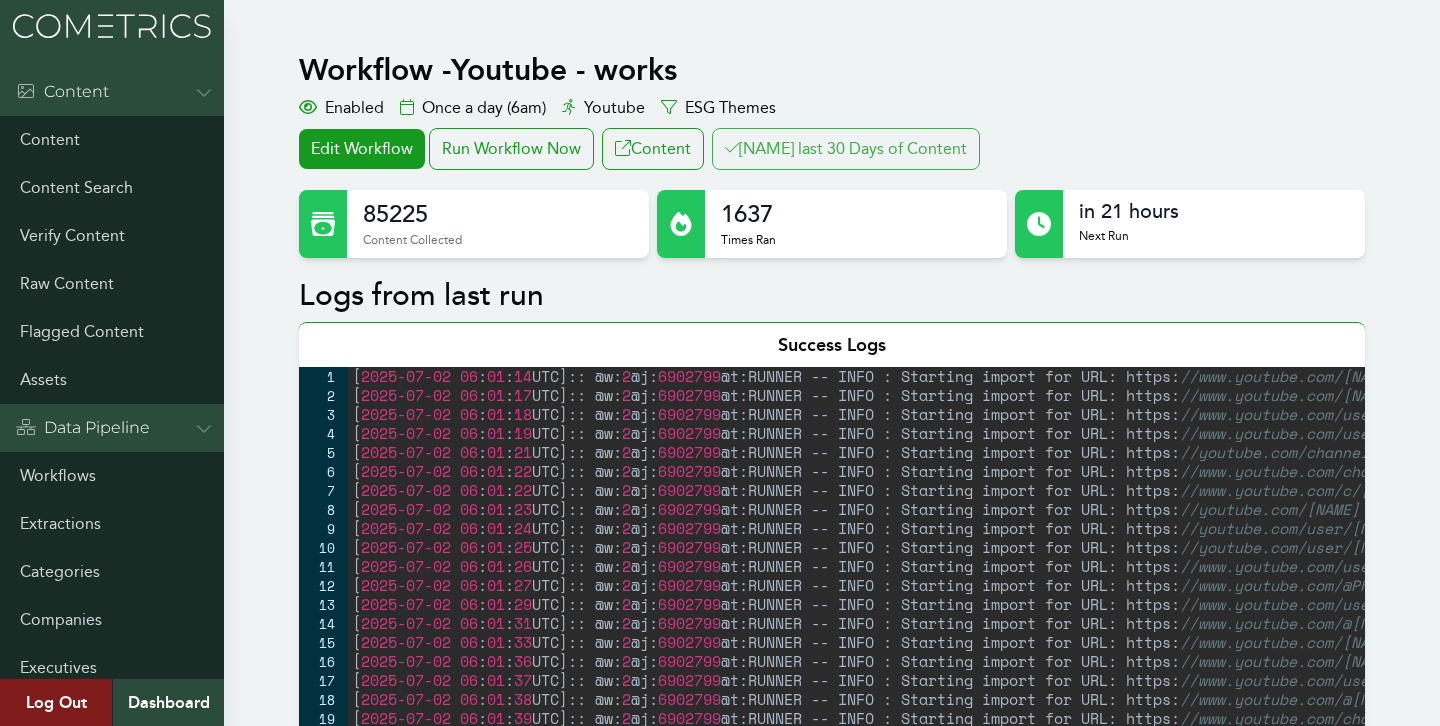 click on "Clair last 30 Days of Content" at bounding box center (846, 149) 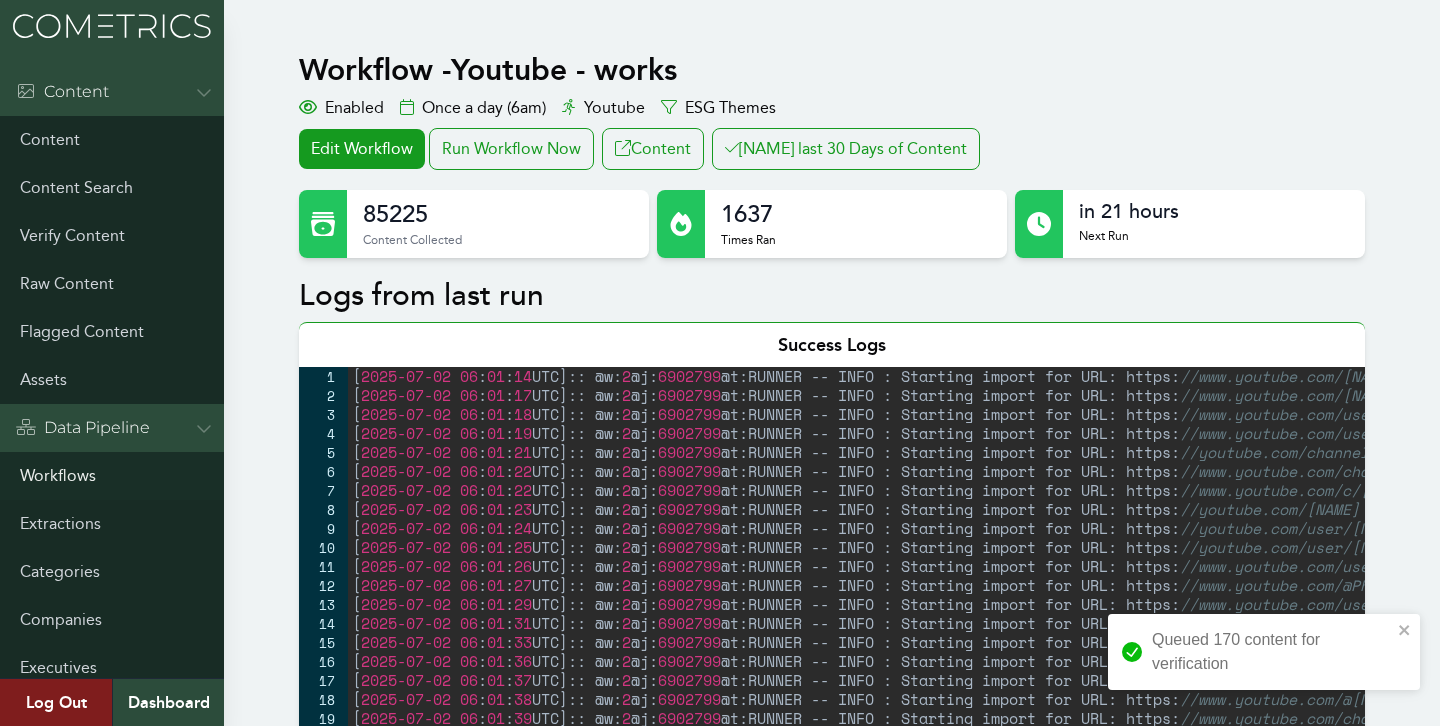 click on "Workflows" at bounding box center (112, 476) 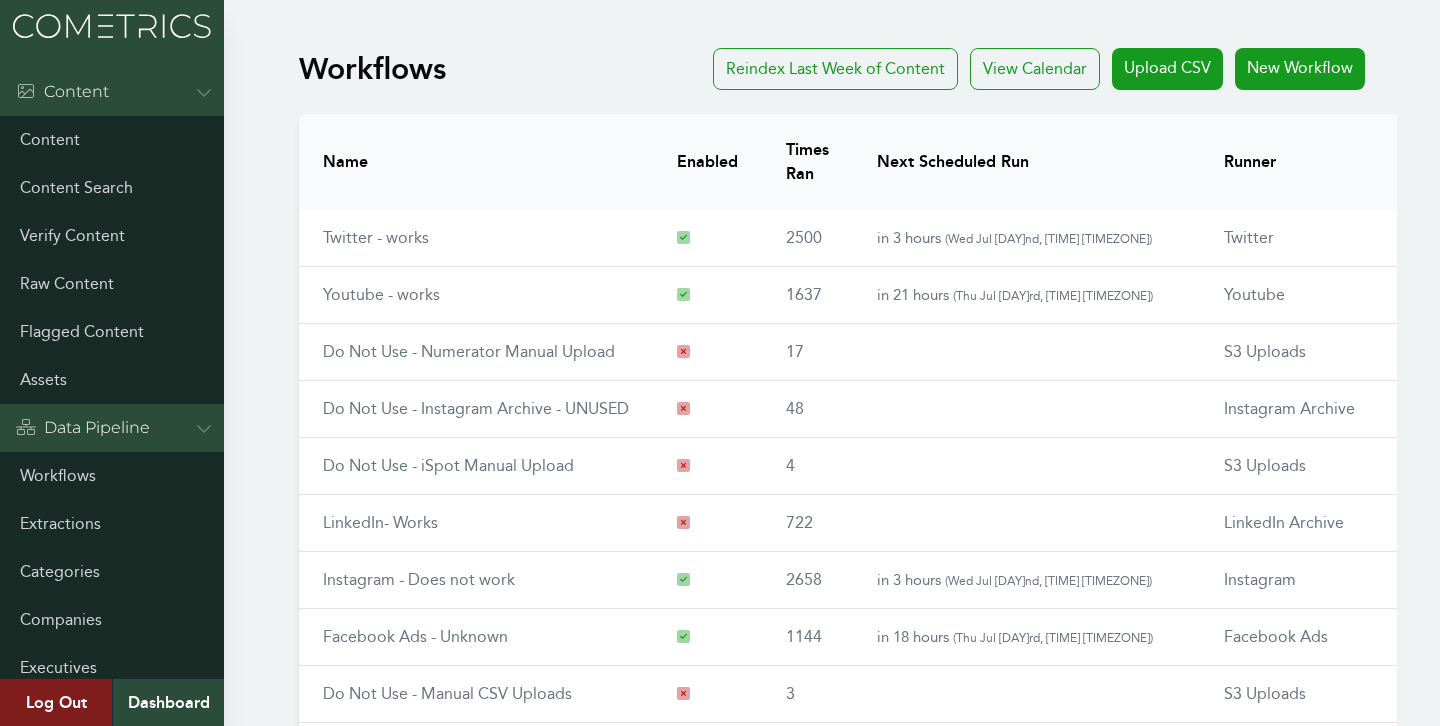 scroll, scrollTop: 338, scrollLeft: 0, axis: vertical 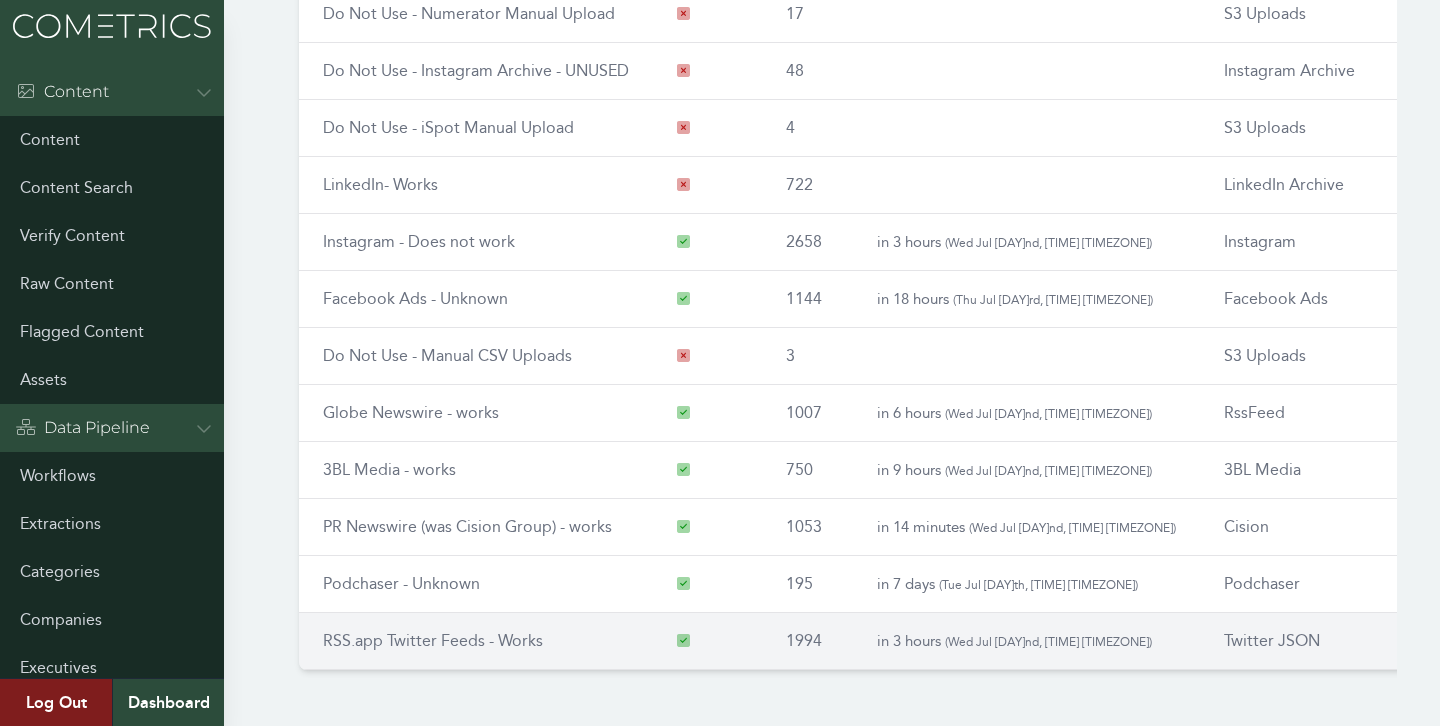 click on "RSS.app Twitter Feeds - Works" at bounding box center (433, 640) 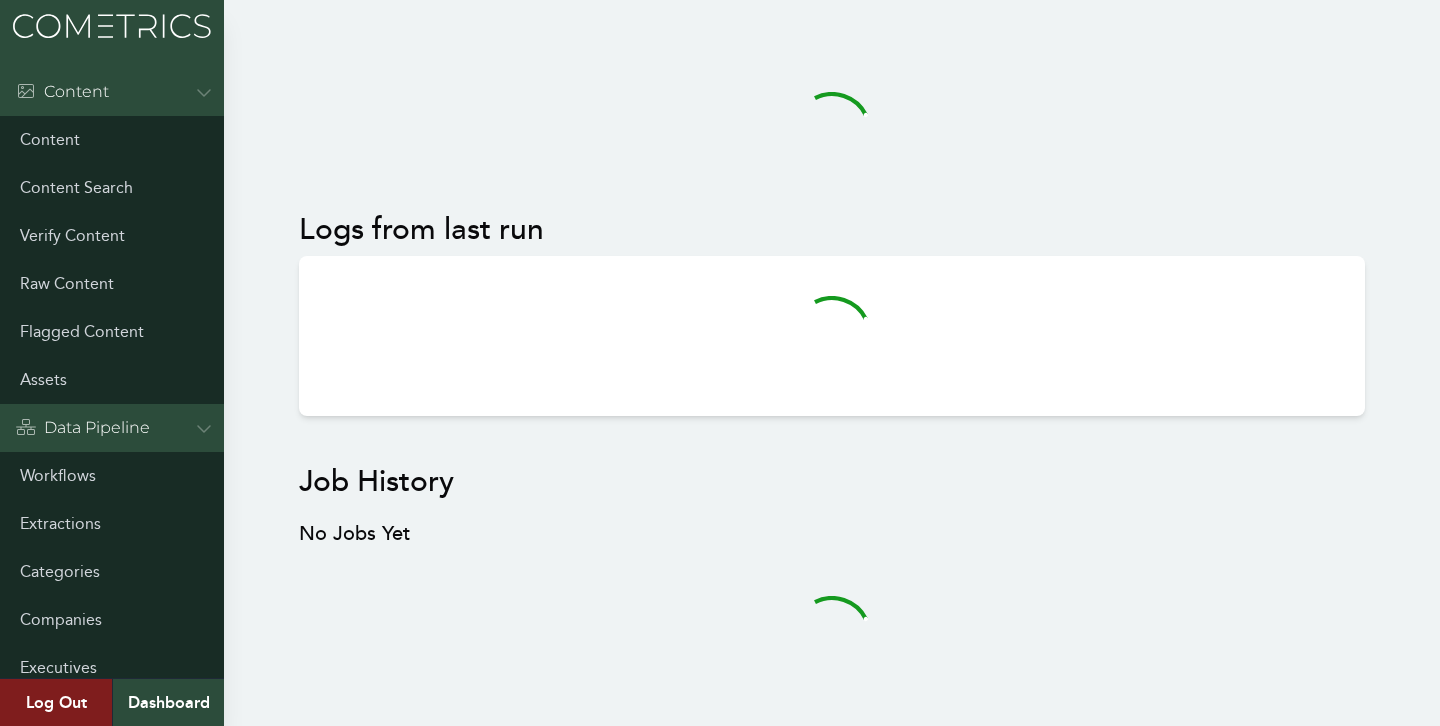 scroll, scrollTop: 0, scrollLeft: 0, axis: both 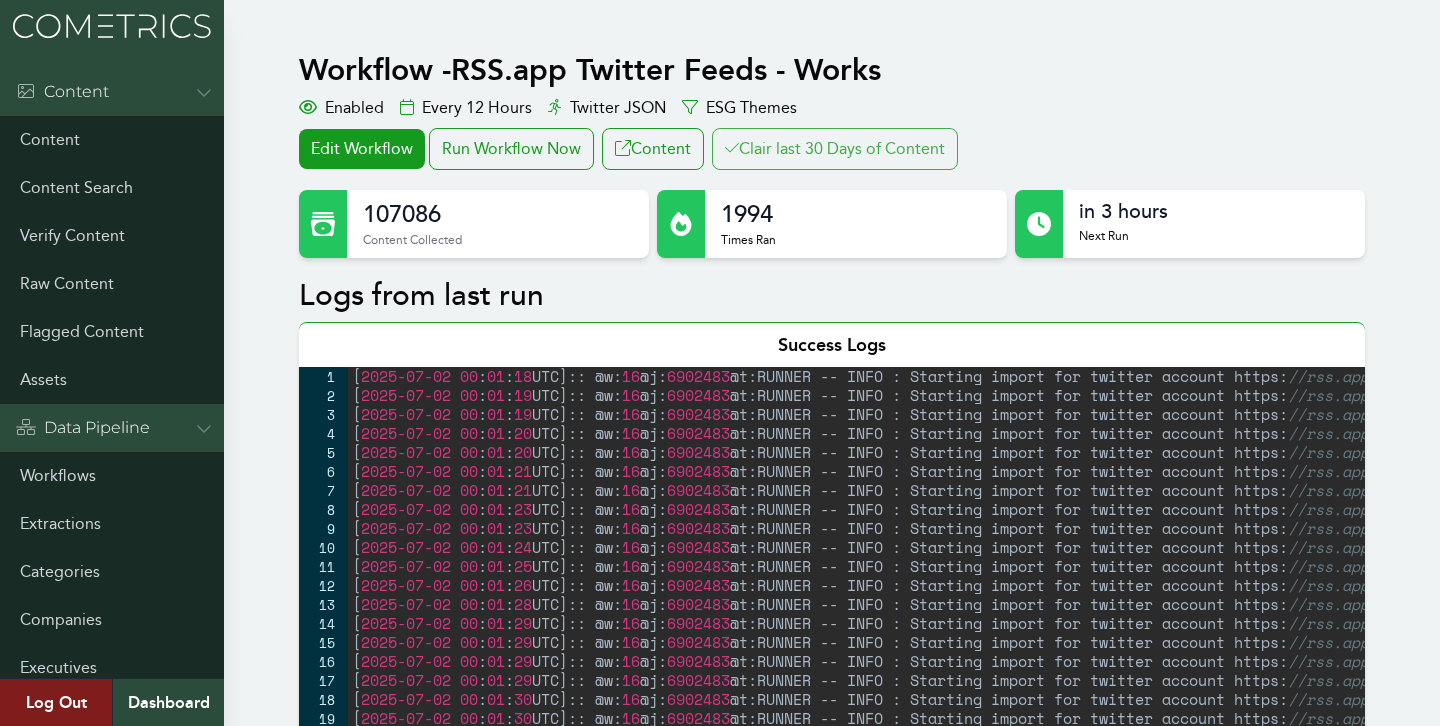 click on "Clair last 30 Days of Content" at bounding box center (835, 149) 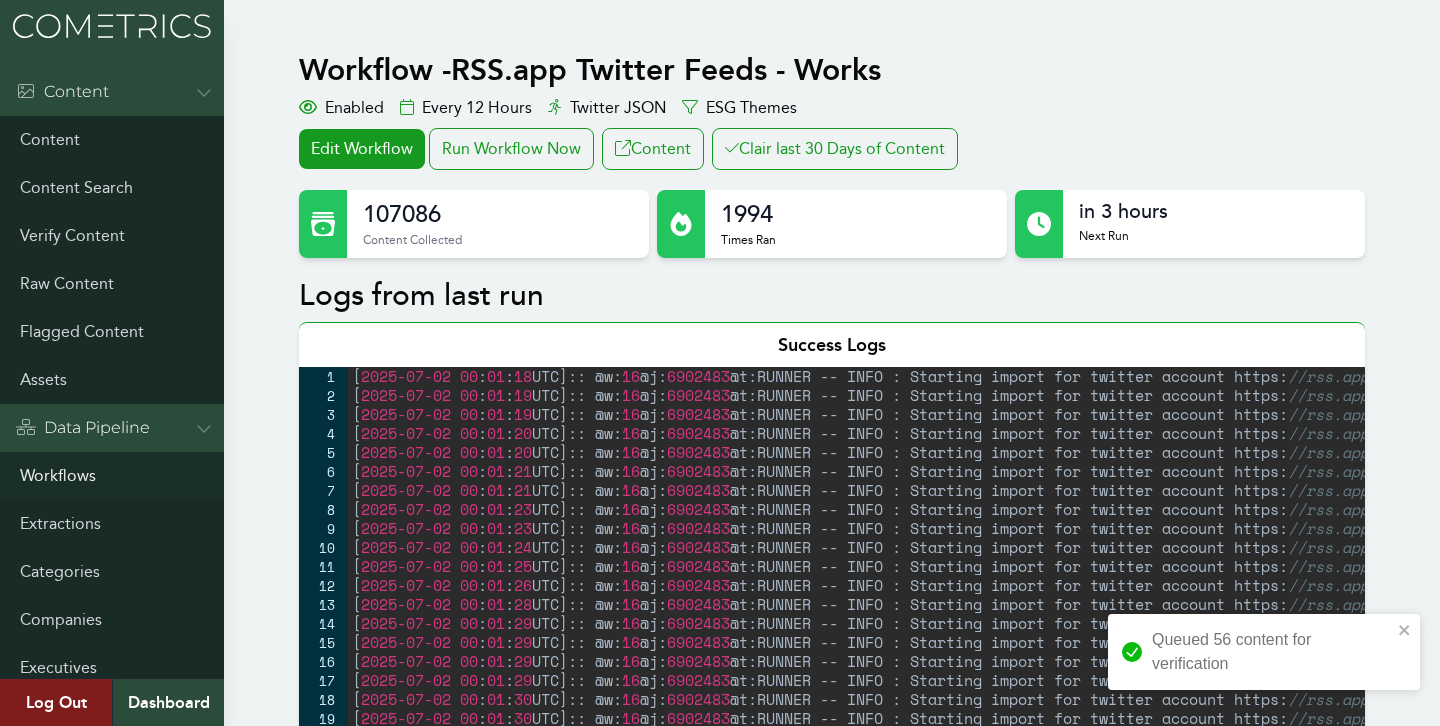 click on "Workflows" at bounding box center (112, 476) 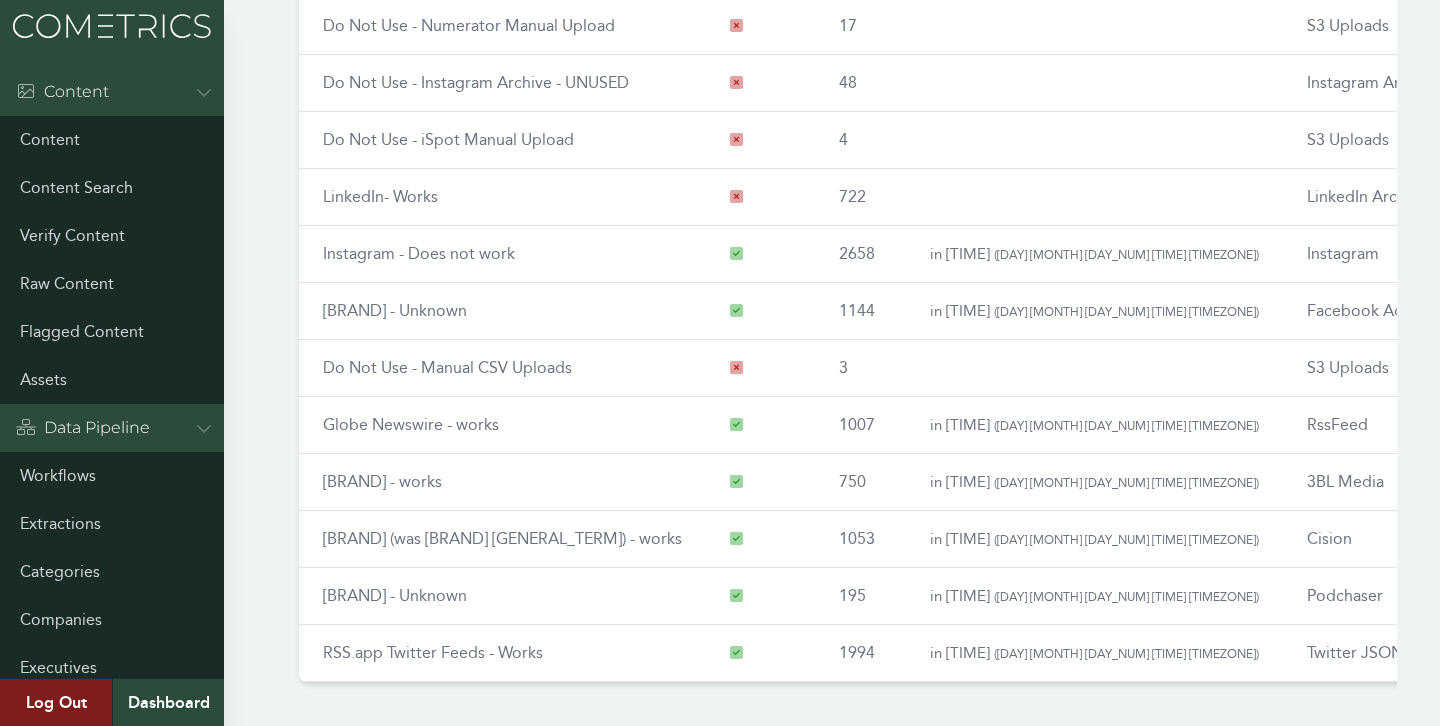 scroll, scrollTop: 338, scrollLeft: 0, axis: vertical 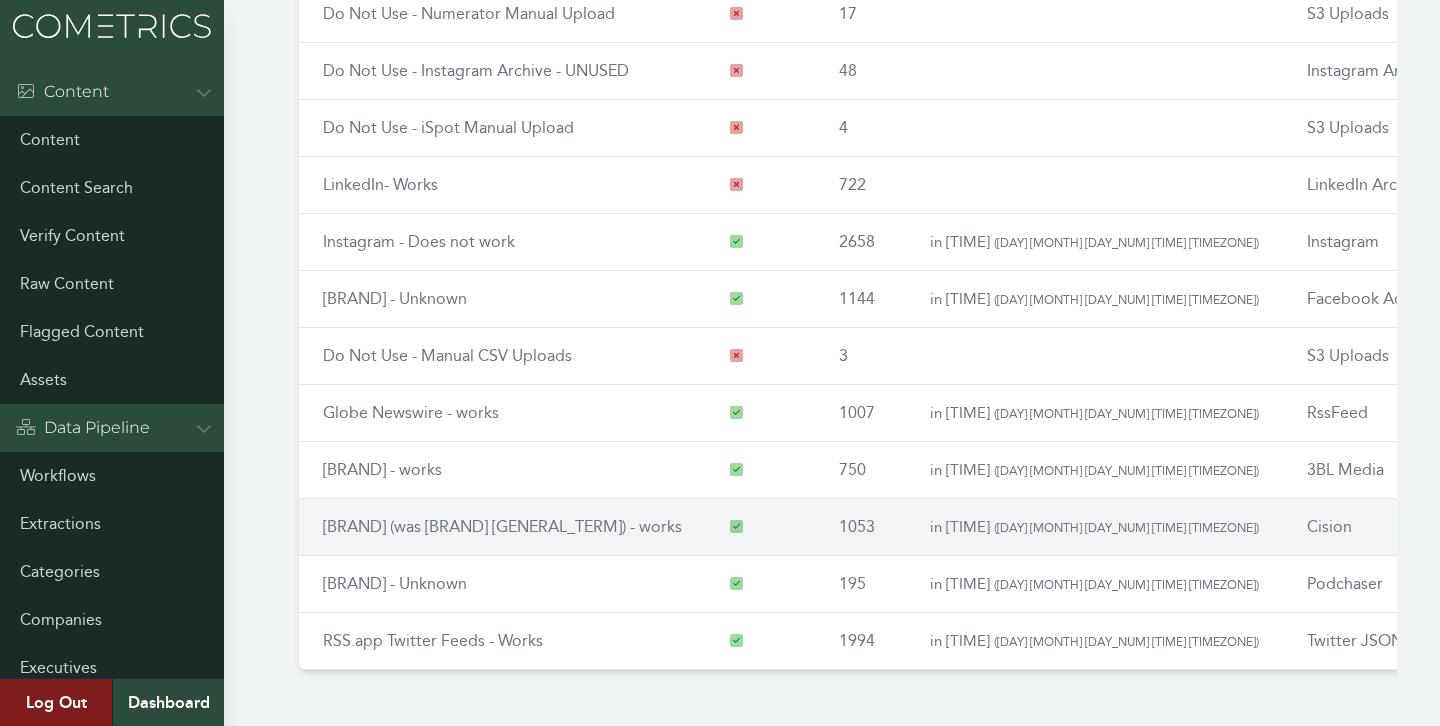 click on "[BRAND] (was [BRAND] [GENERAL_TERM]) - works" at bounding box center [502, 526] 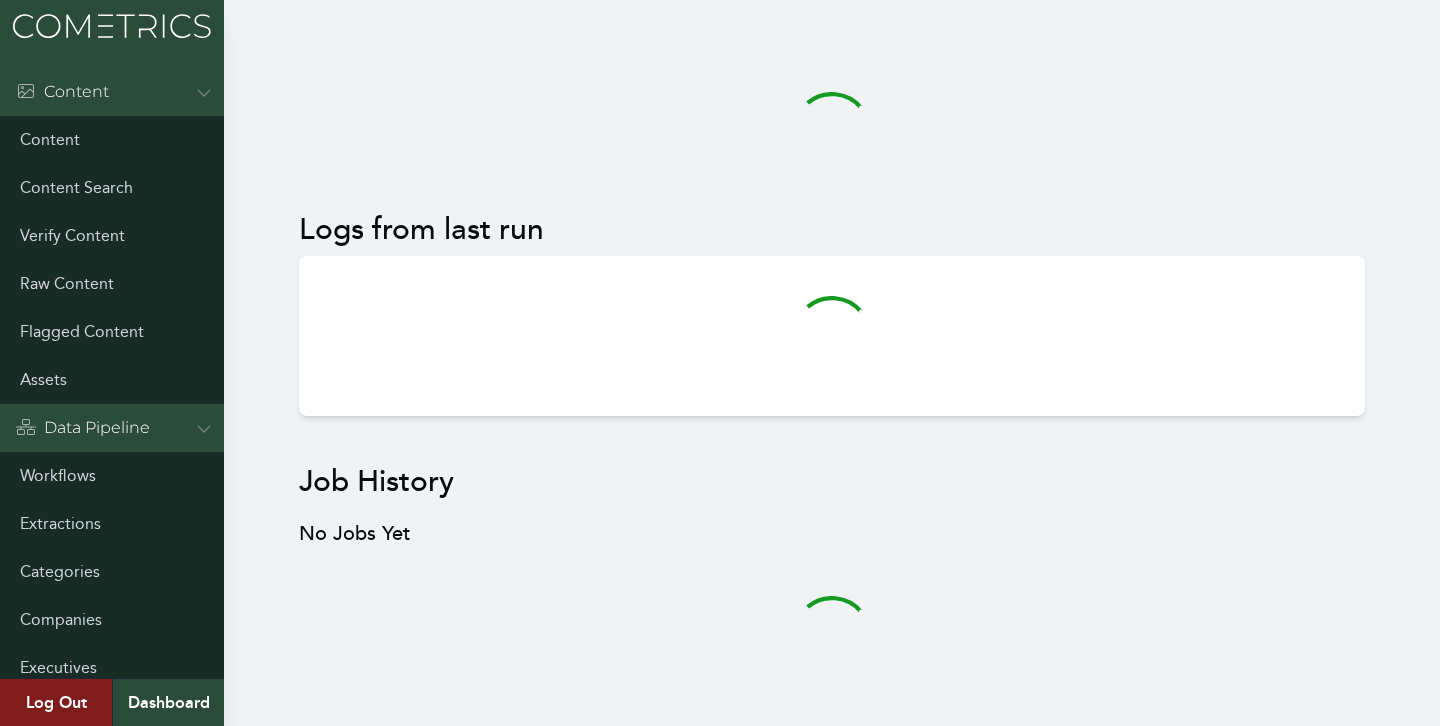 scroll, scrollTop: 0, scrollLeft: 0, axis: both 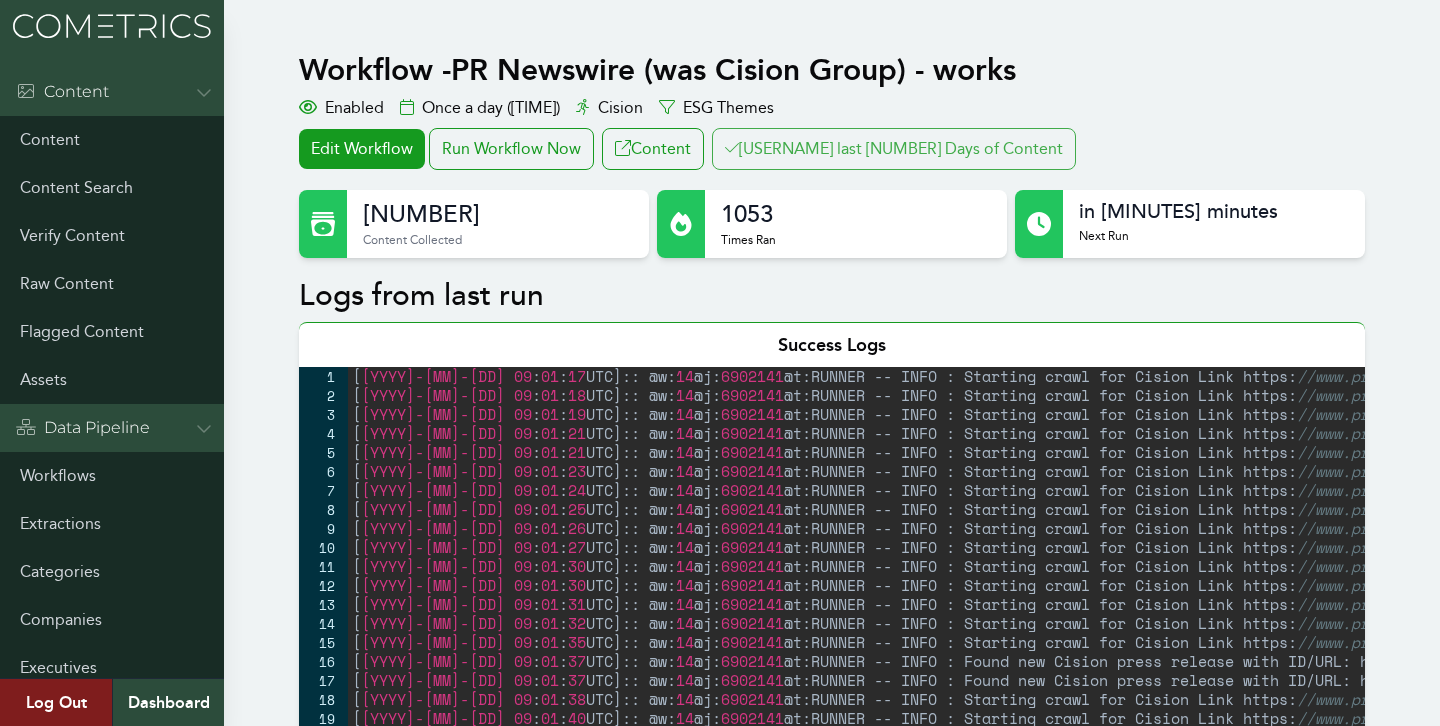click on "Clair last 30 Days of Content" at bounding box center (894, 149) 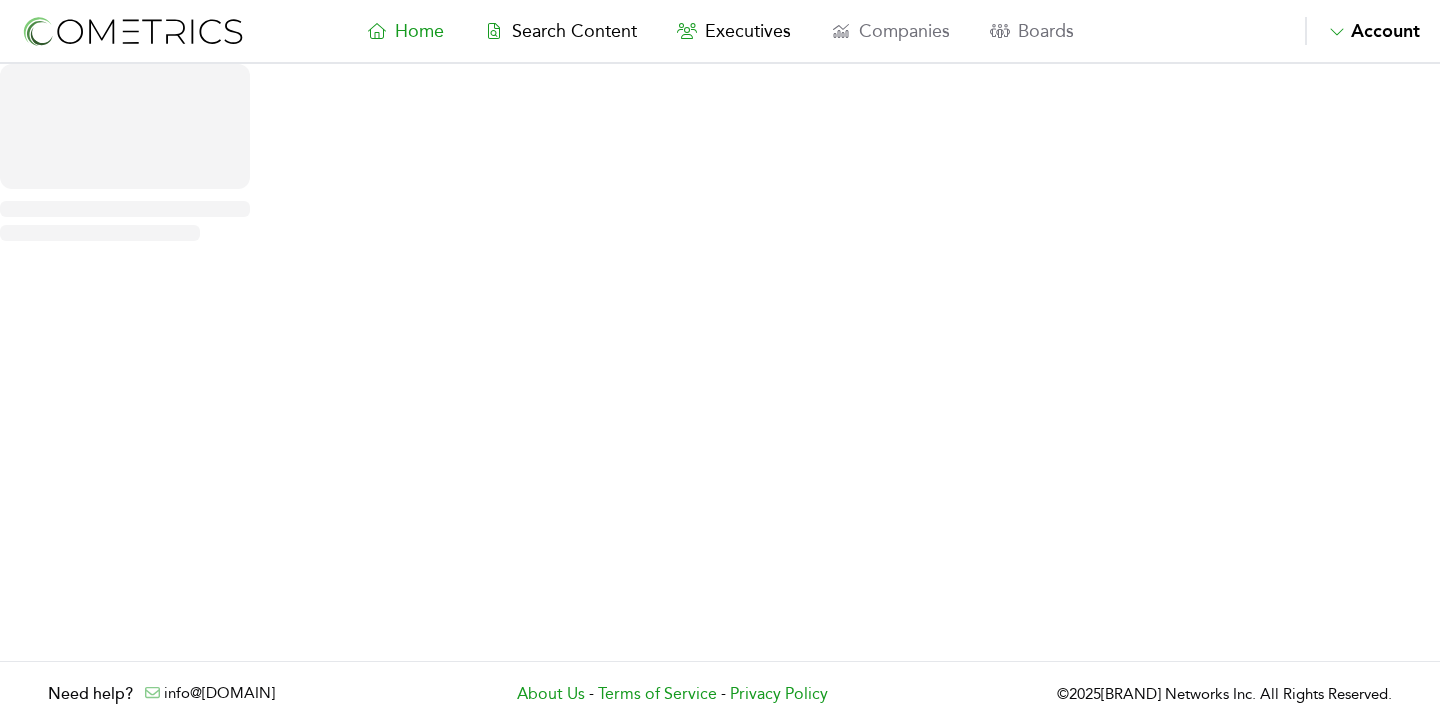 scroll, scrollTop: 0, scrollLeft: 0, axis: both 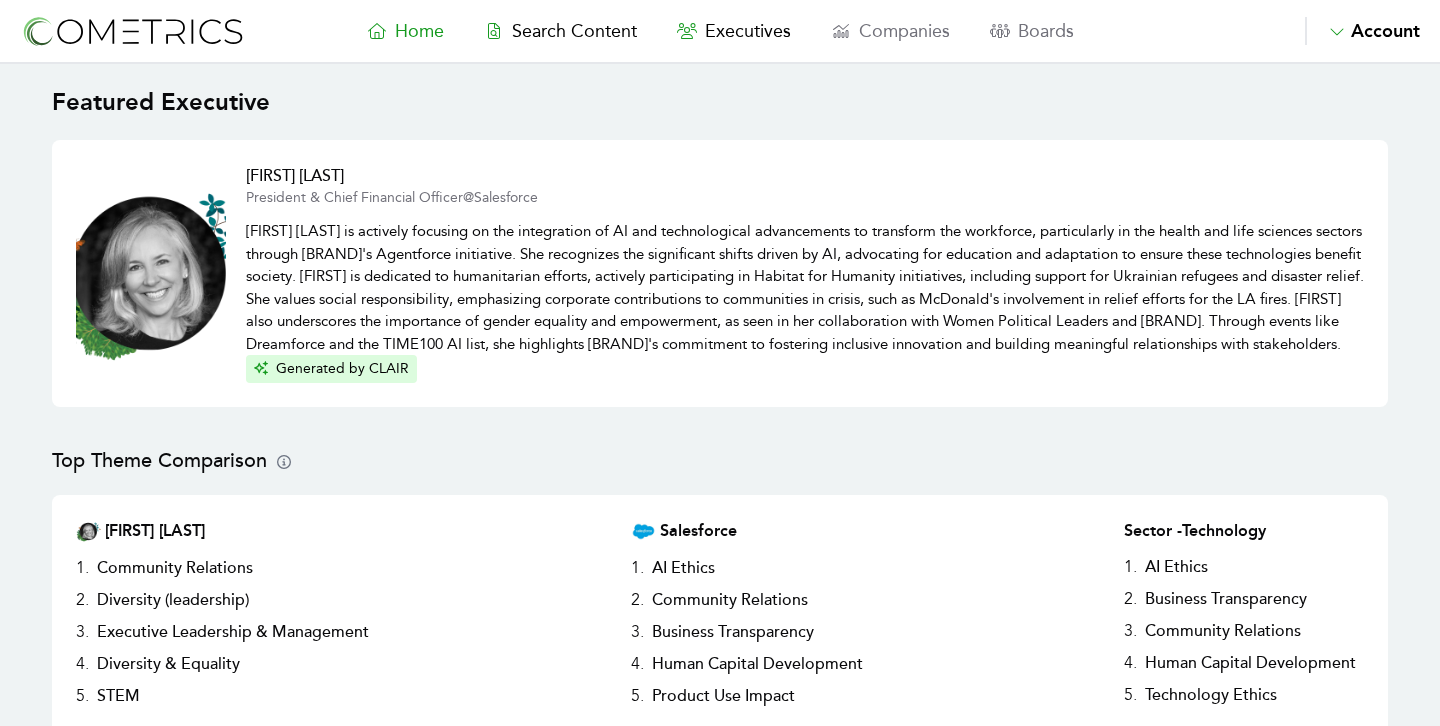 click at bounding box center (1337, 31) 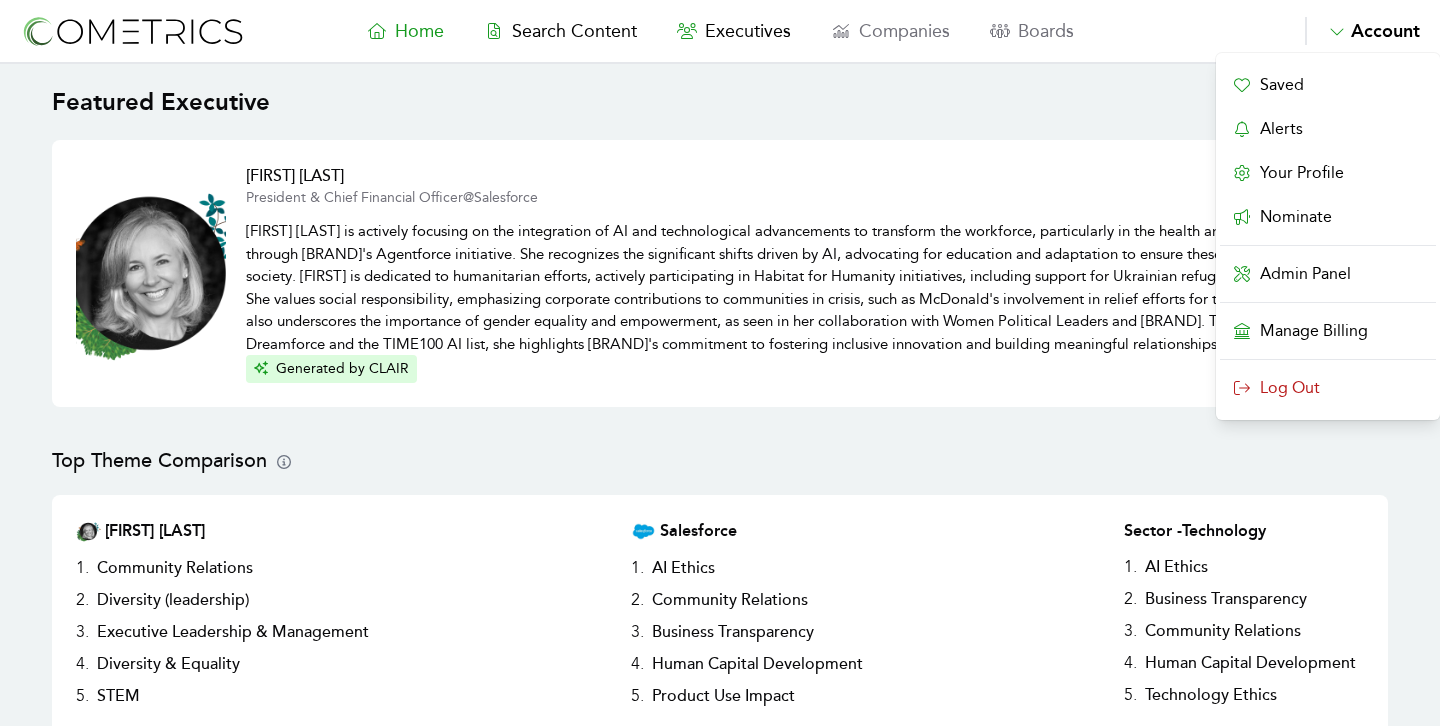 click on "Log Out" at bounding box center [1328, 388] 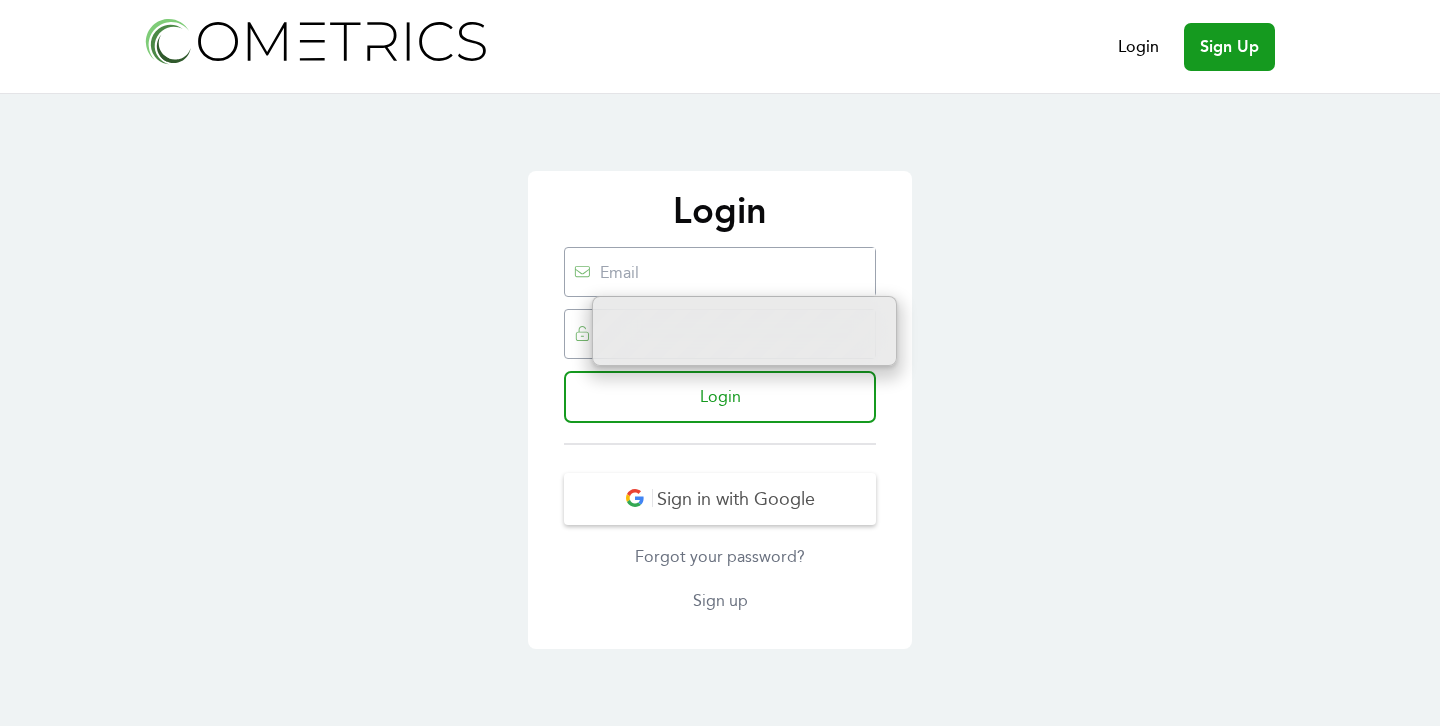 scroll, scrollTop: 0, scrollLeft: 0, axis: both 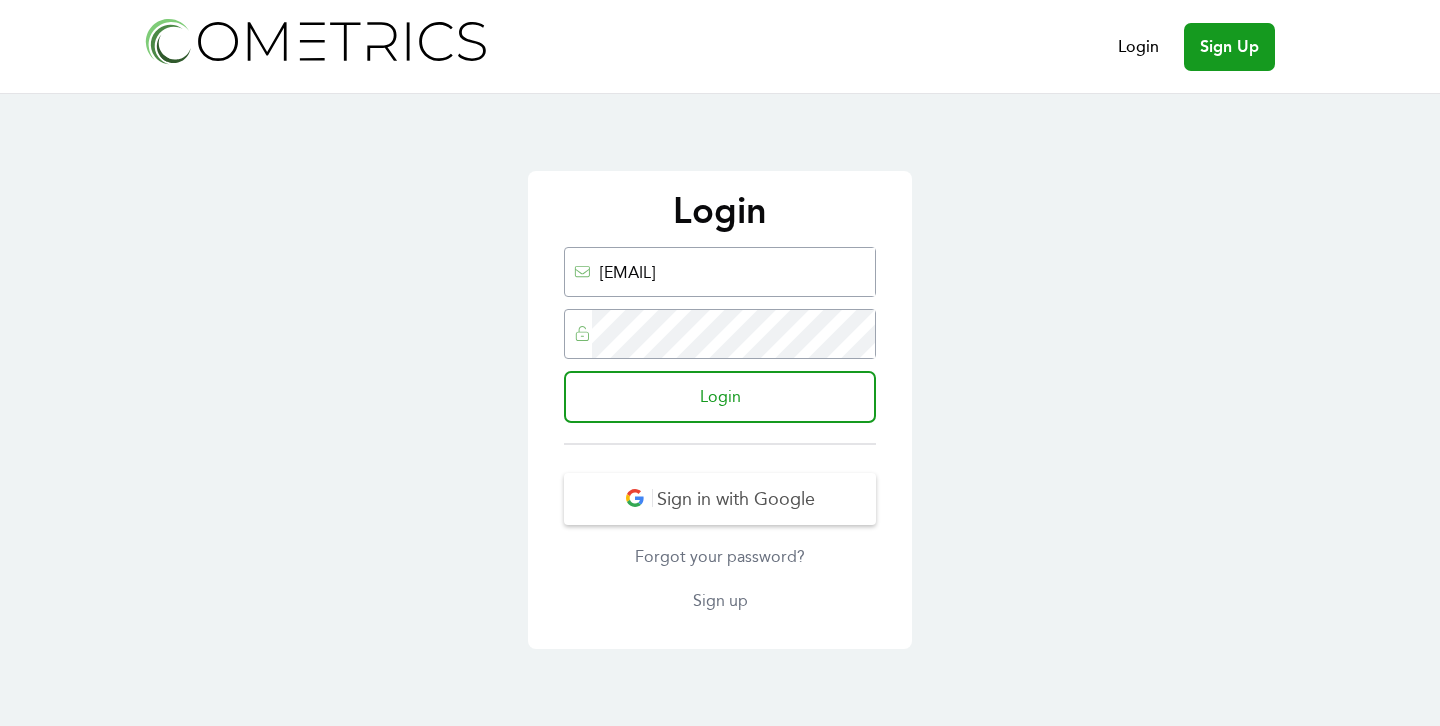 type on "ed@pelorusvc.com" 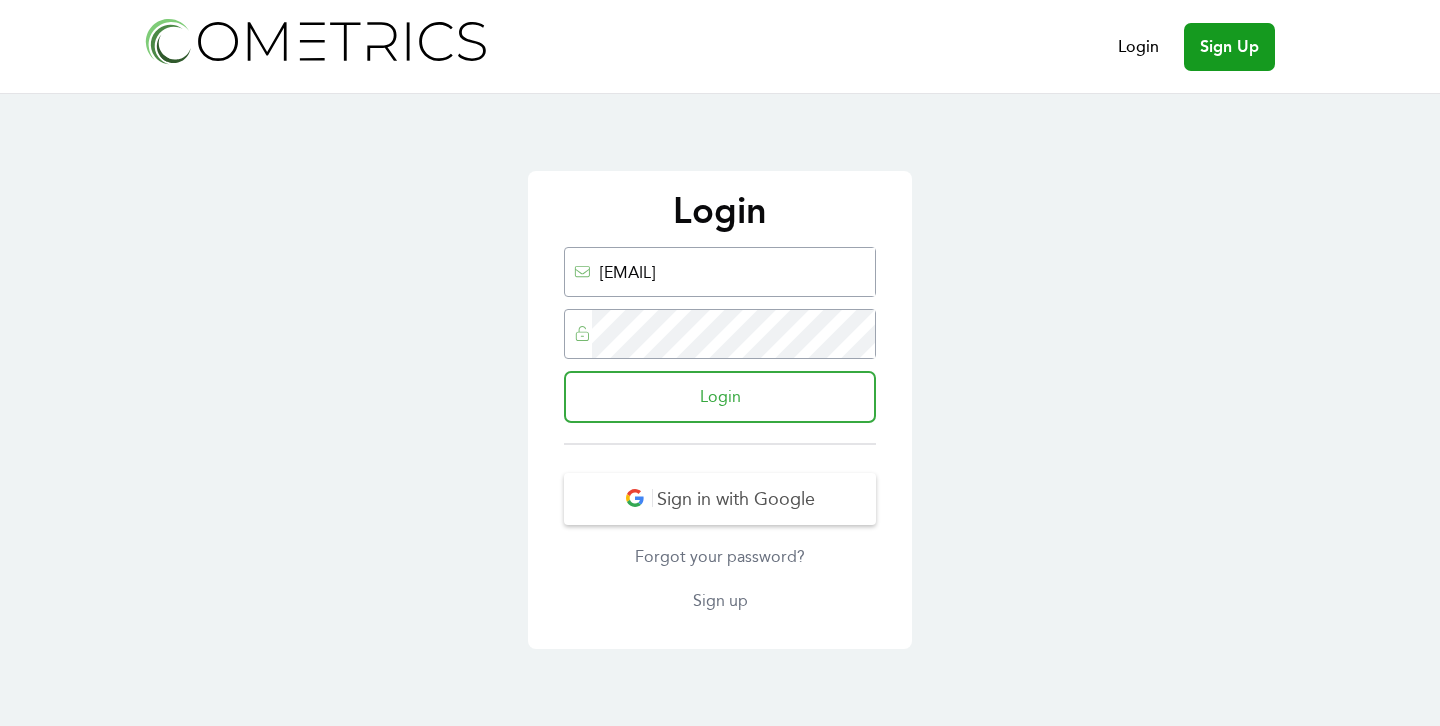 click on "Login" at bounding box center [720, 397] 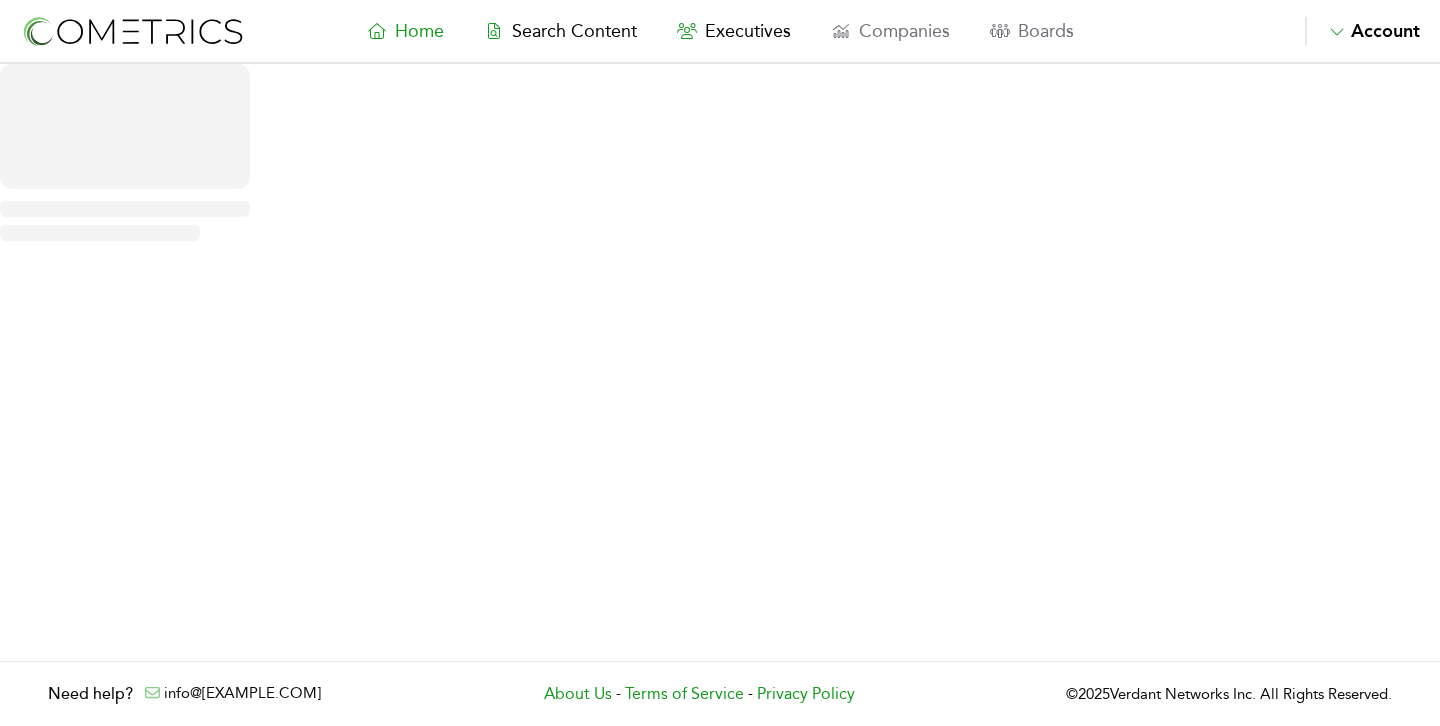 scroll, scrollTop: 0, scrollLeft: 0, axis: both 